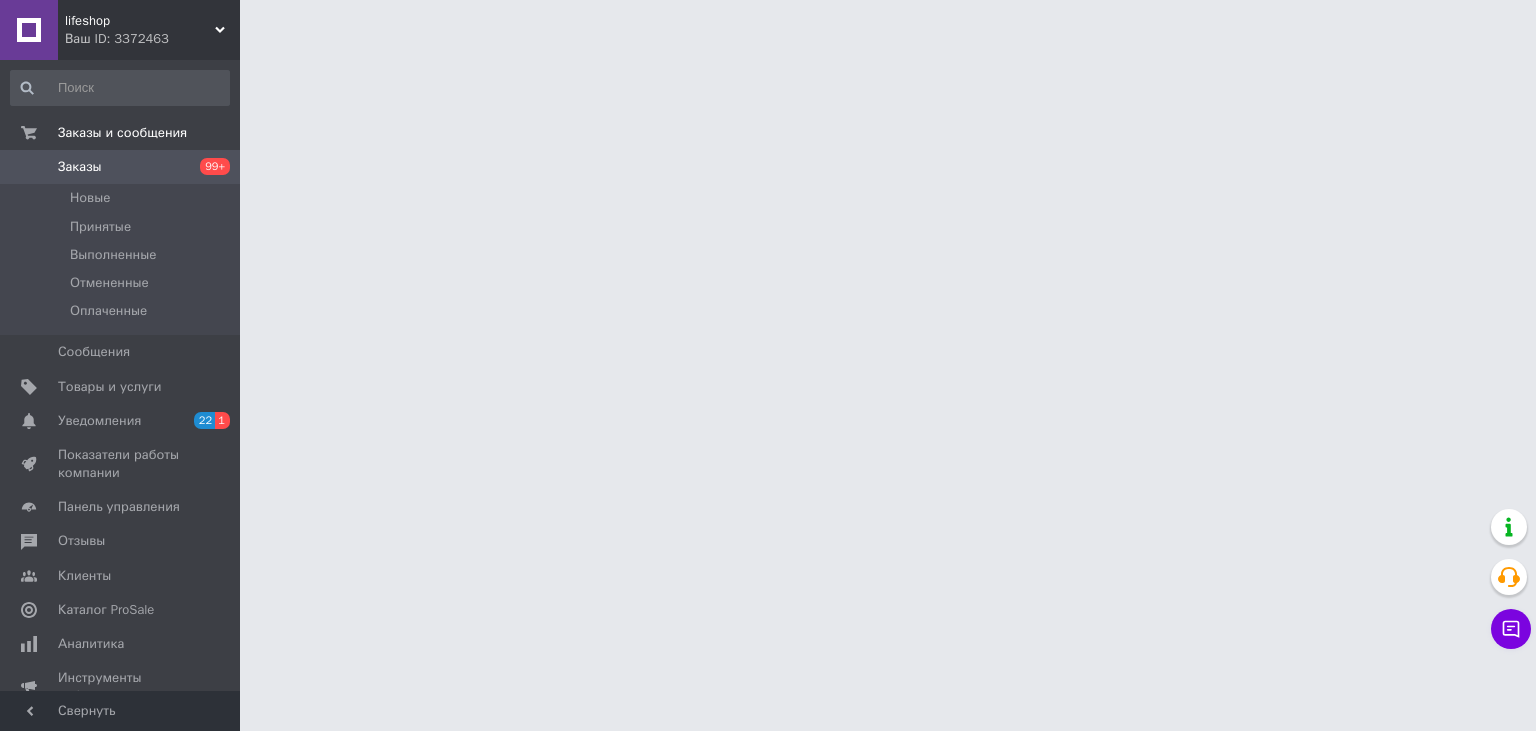scroll, scrollTop: 0, scrollLeft: 0, axis: both 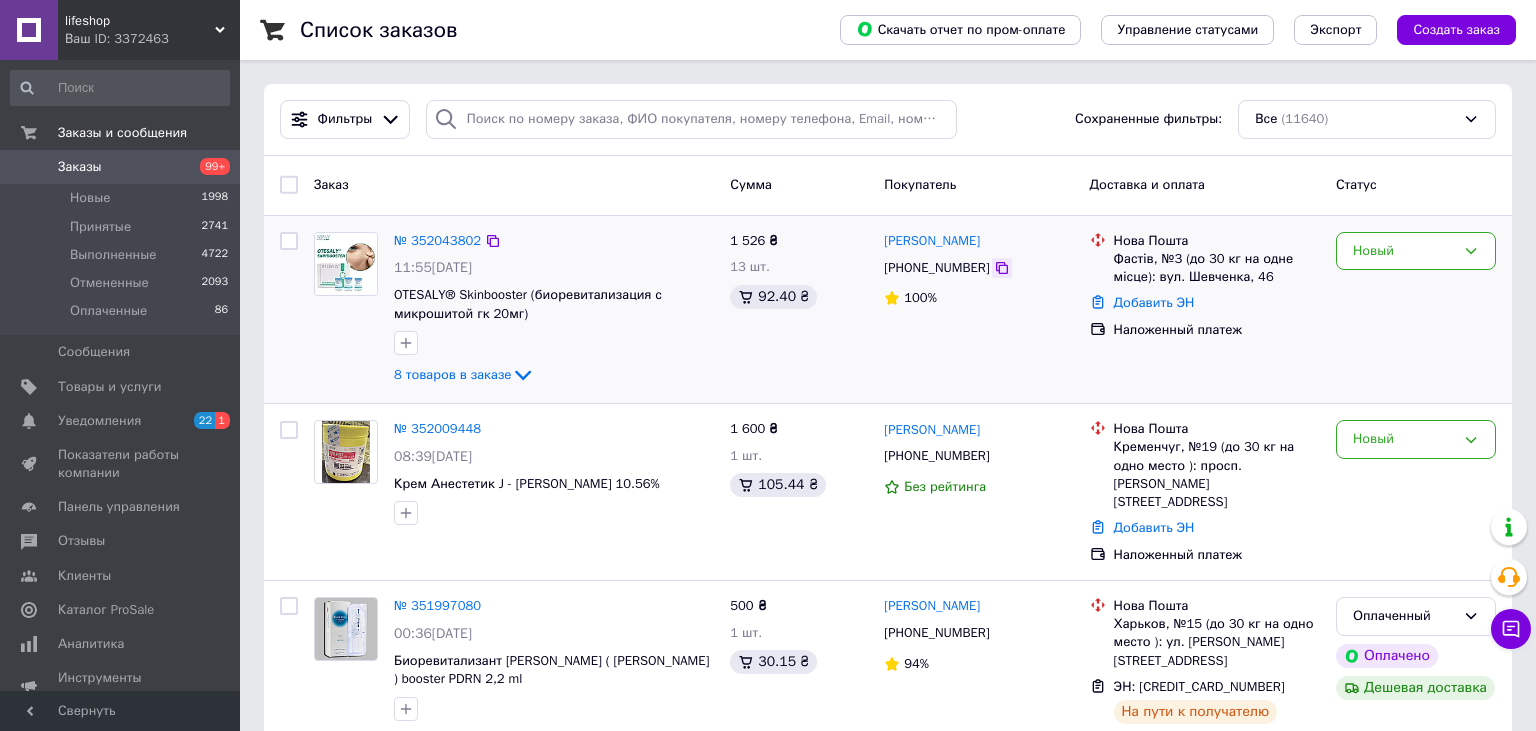 click 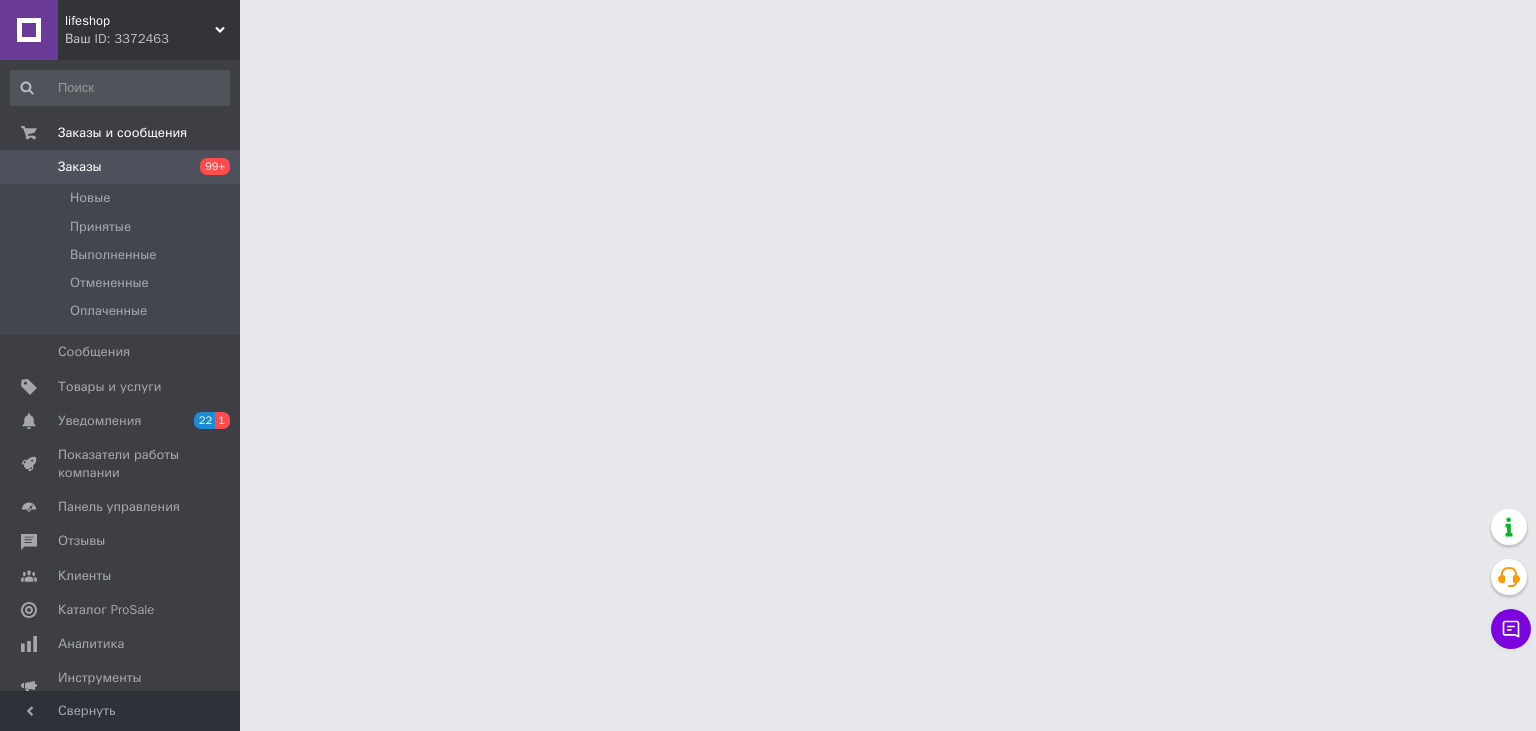 scroll, scrollTop: 0, scrollLeft: 0, axis: both 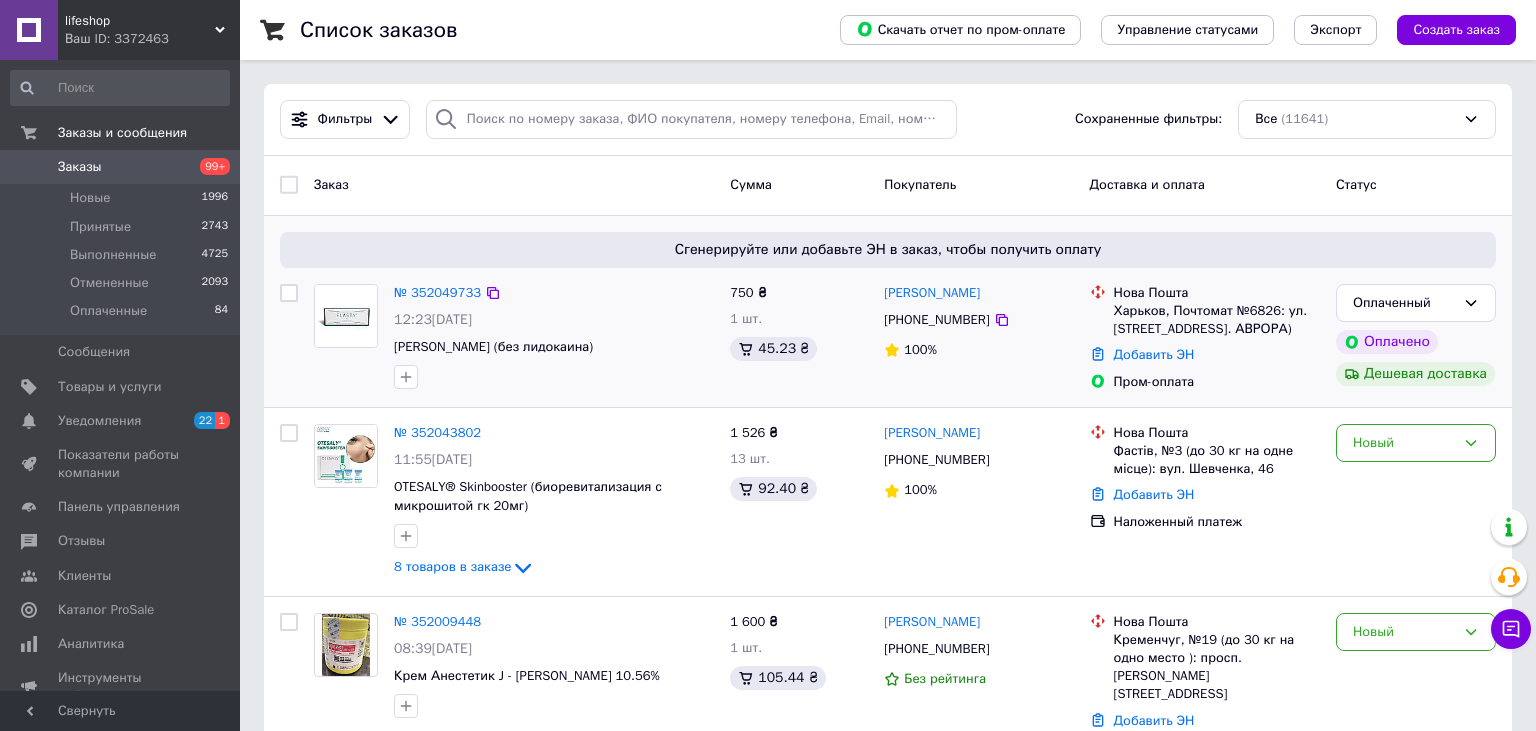 click on "12:23[DATE]" at bounding box center [554, 320] 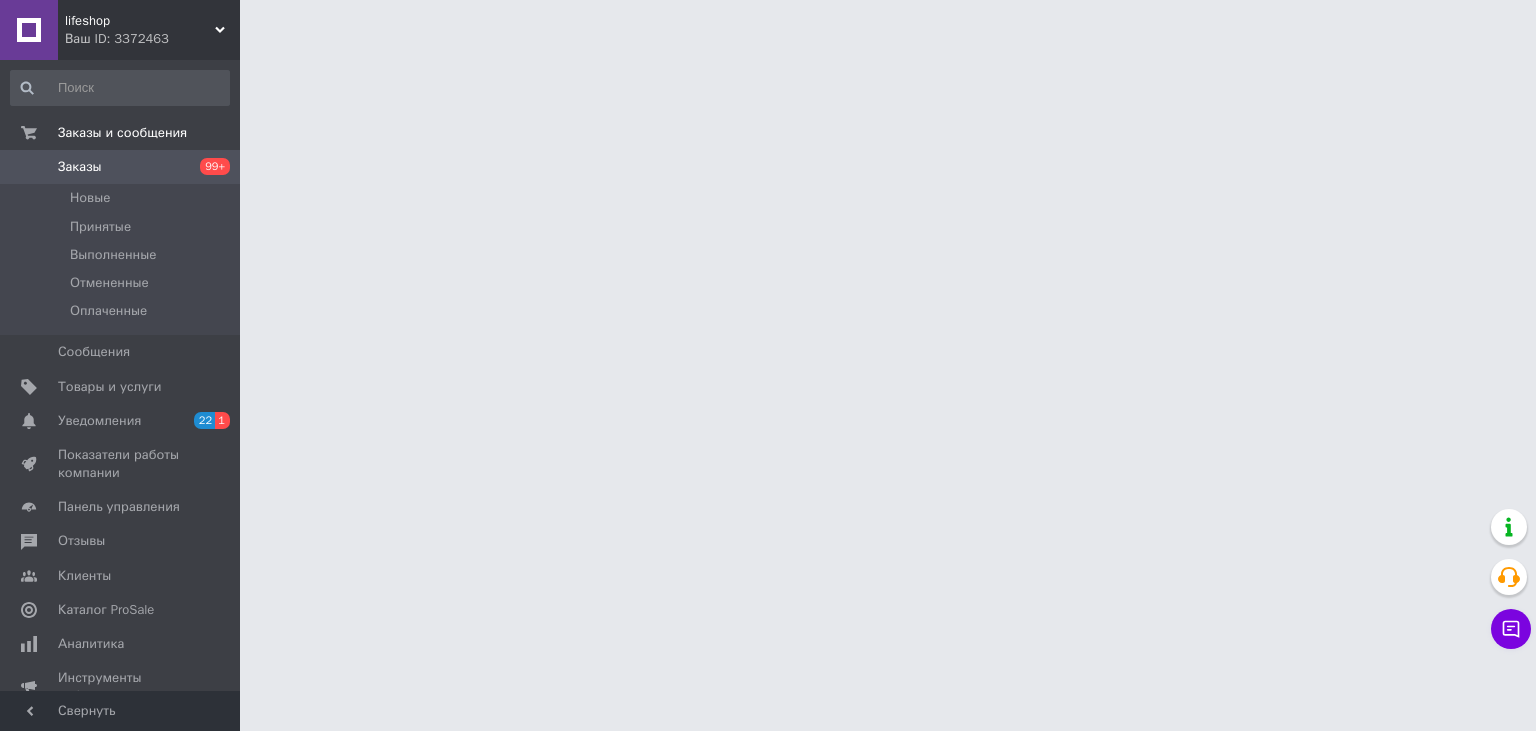 scroll, scrollTop: 0, scrollLeft: 0, axis: both 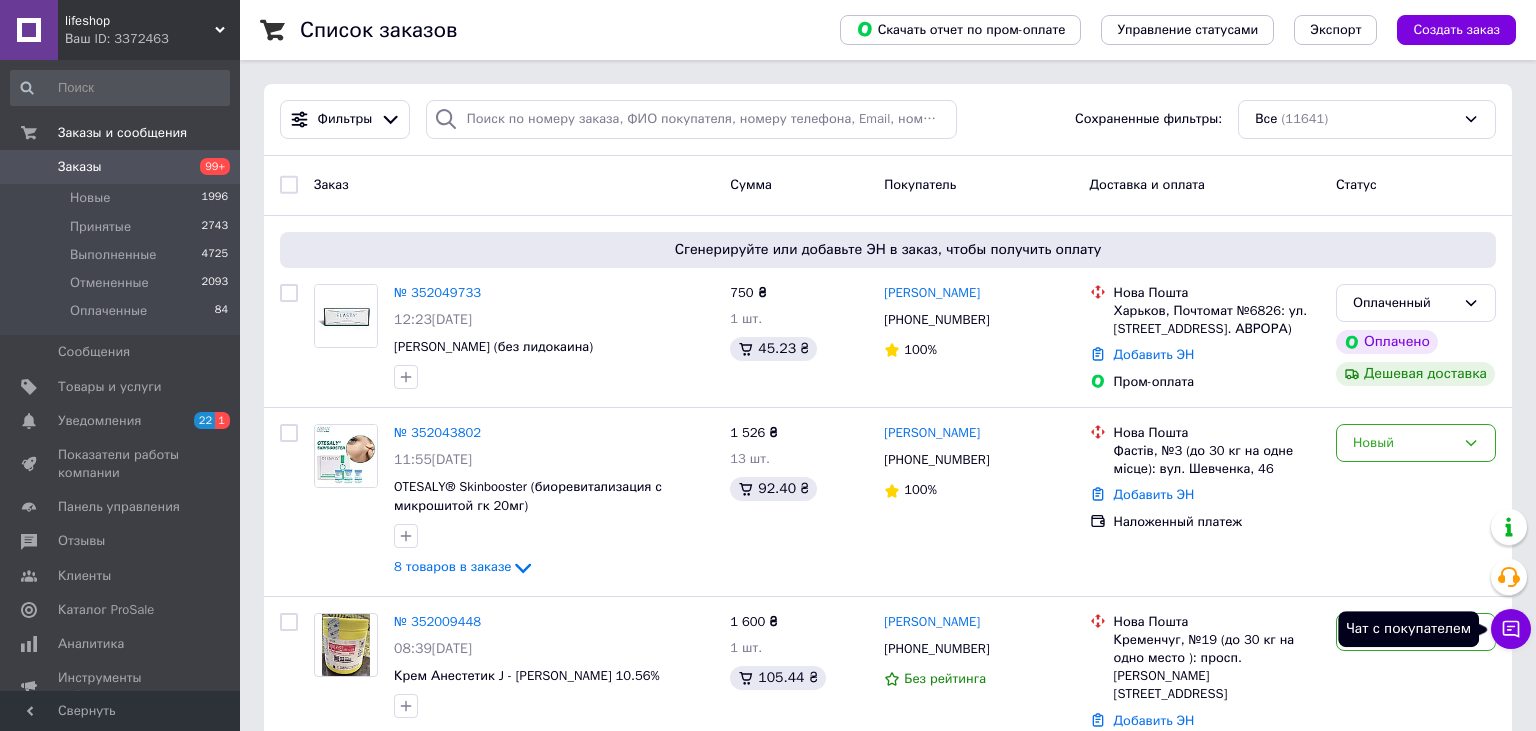click on "Чат с покупателем" at bounding box center [1511, 629] 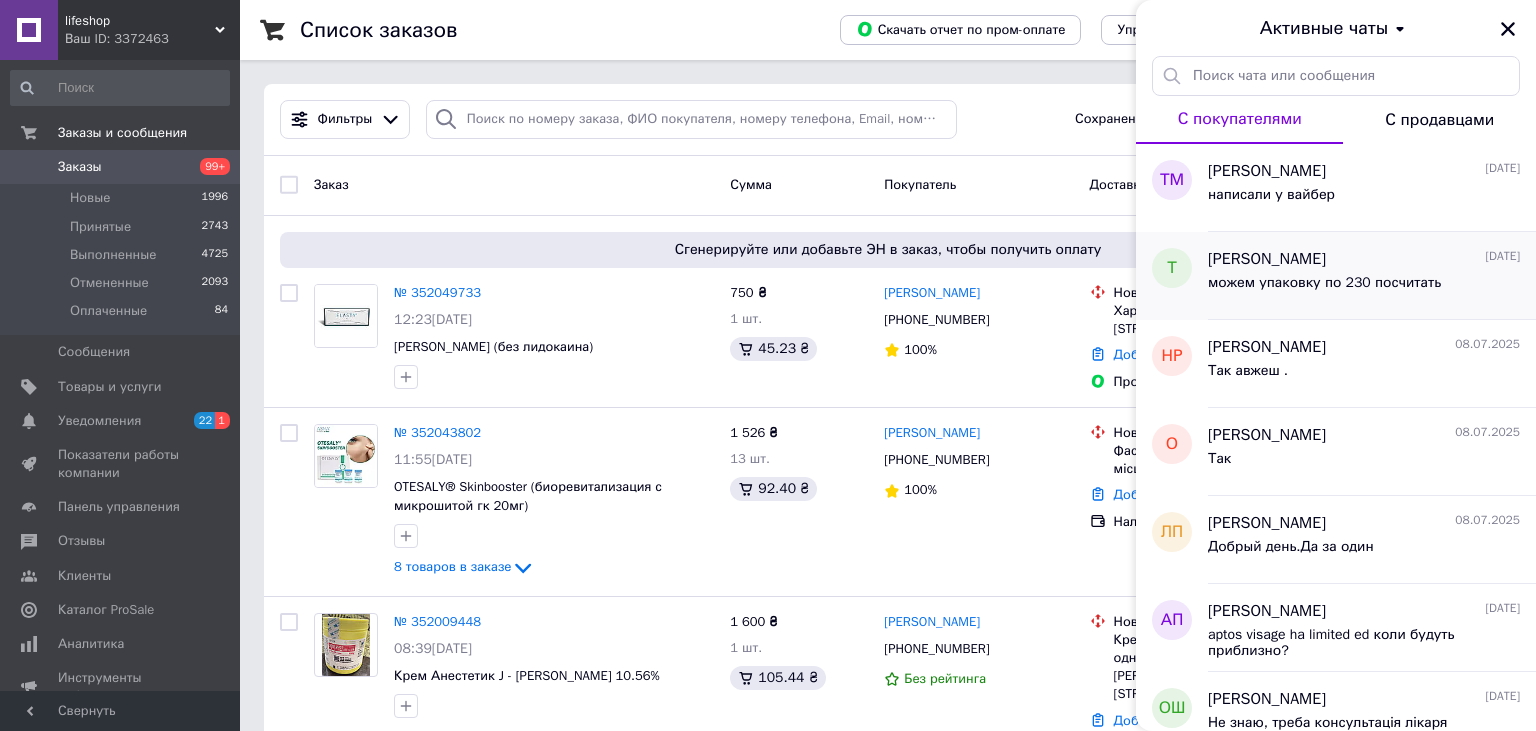 click on "можем упаковку по 230 посчитать" at bounding box center [1324, 289] 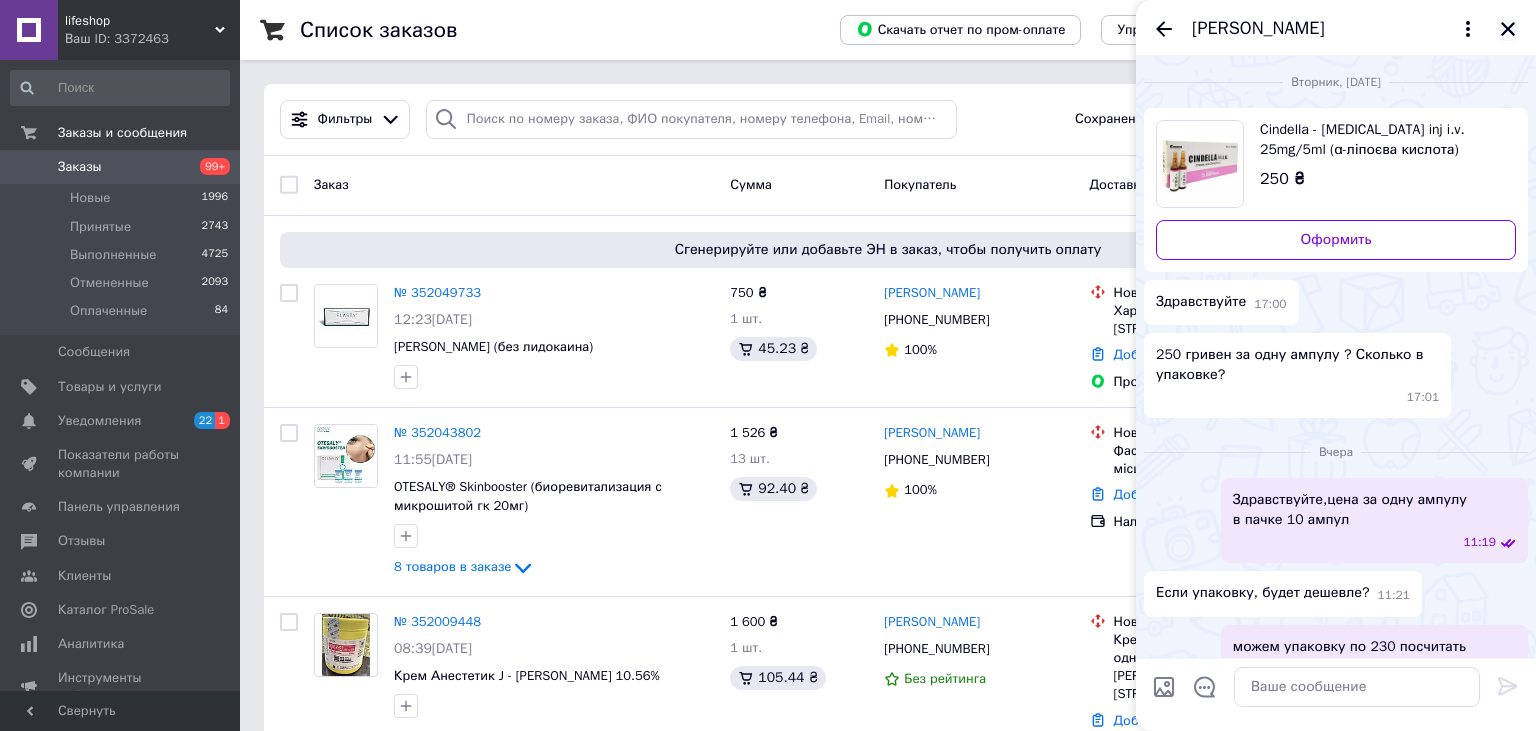 click 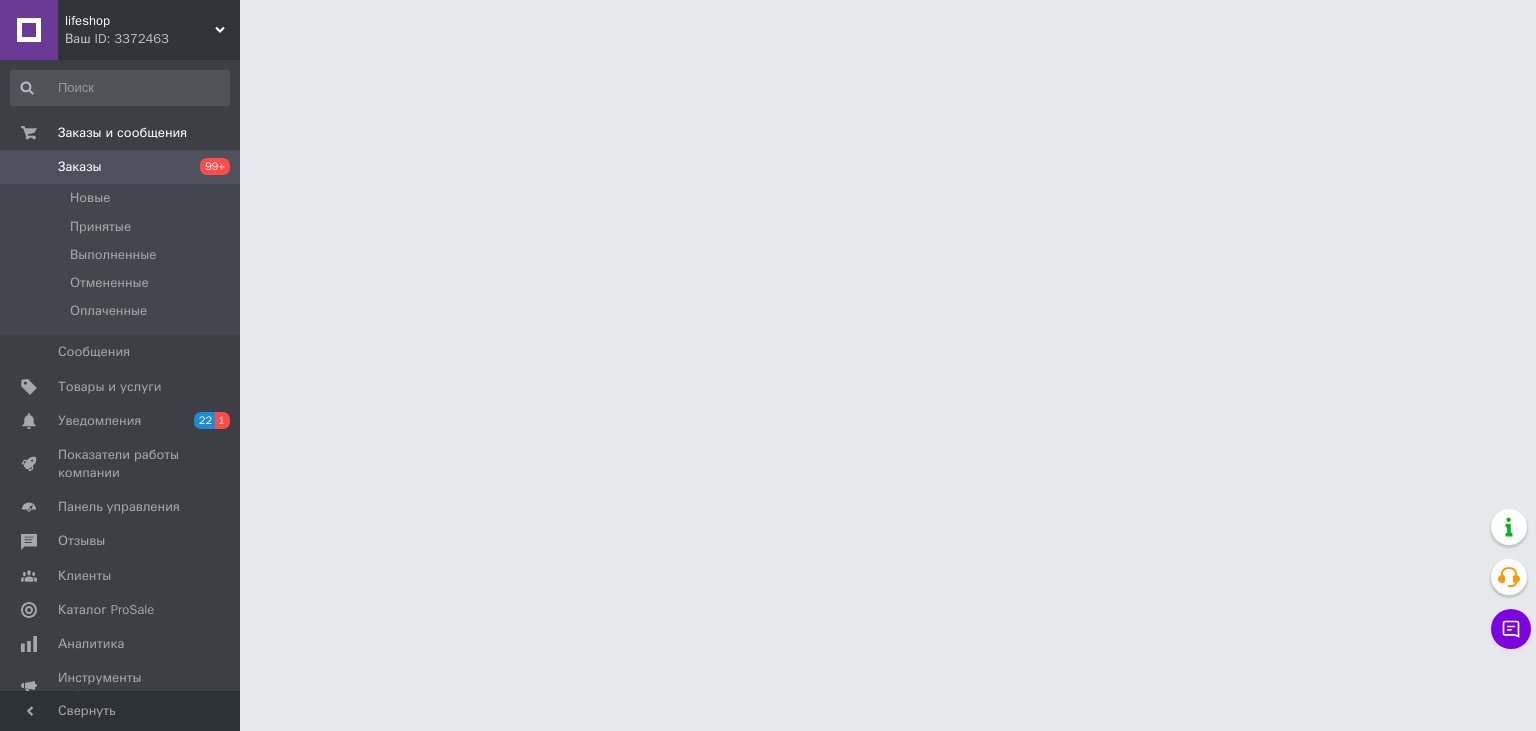 scroll, scrollTop: 0, scrollLeft: 0, axis: both 